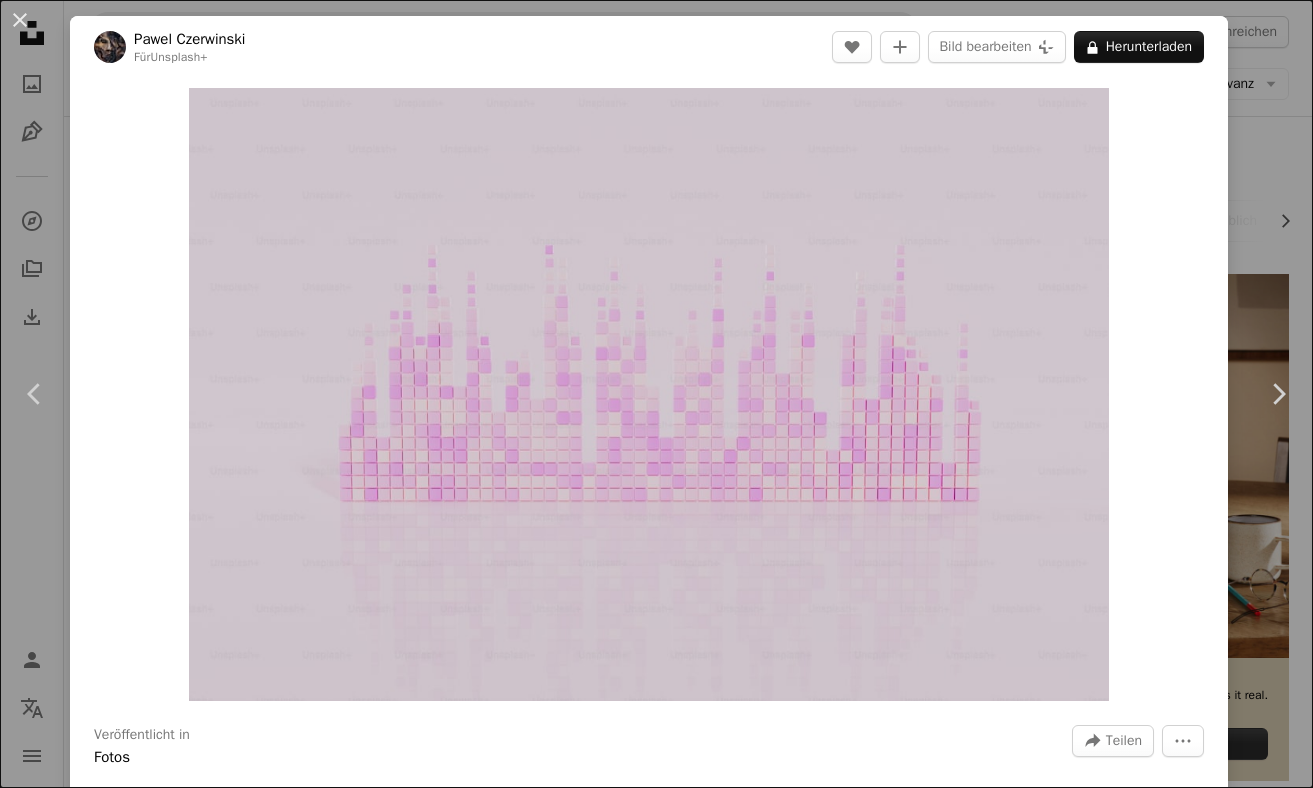 scroll, scrollTop: 2994, scrollLeft: 0, axis: vertical 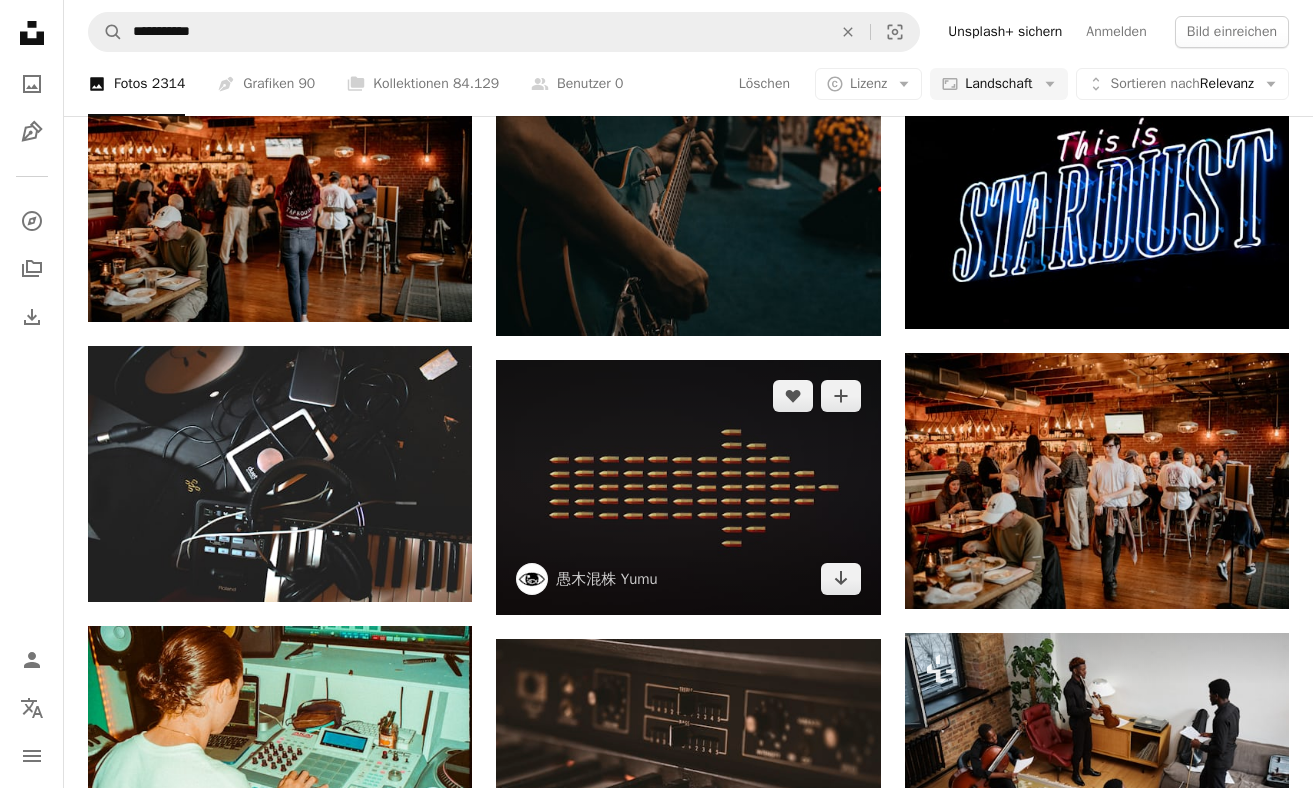 click at bounding box center [688, 488] 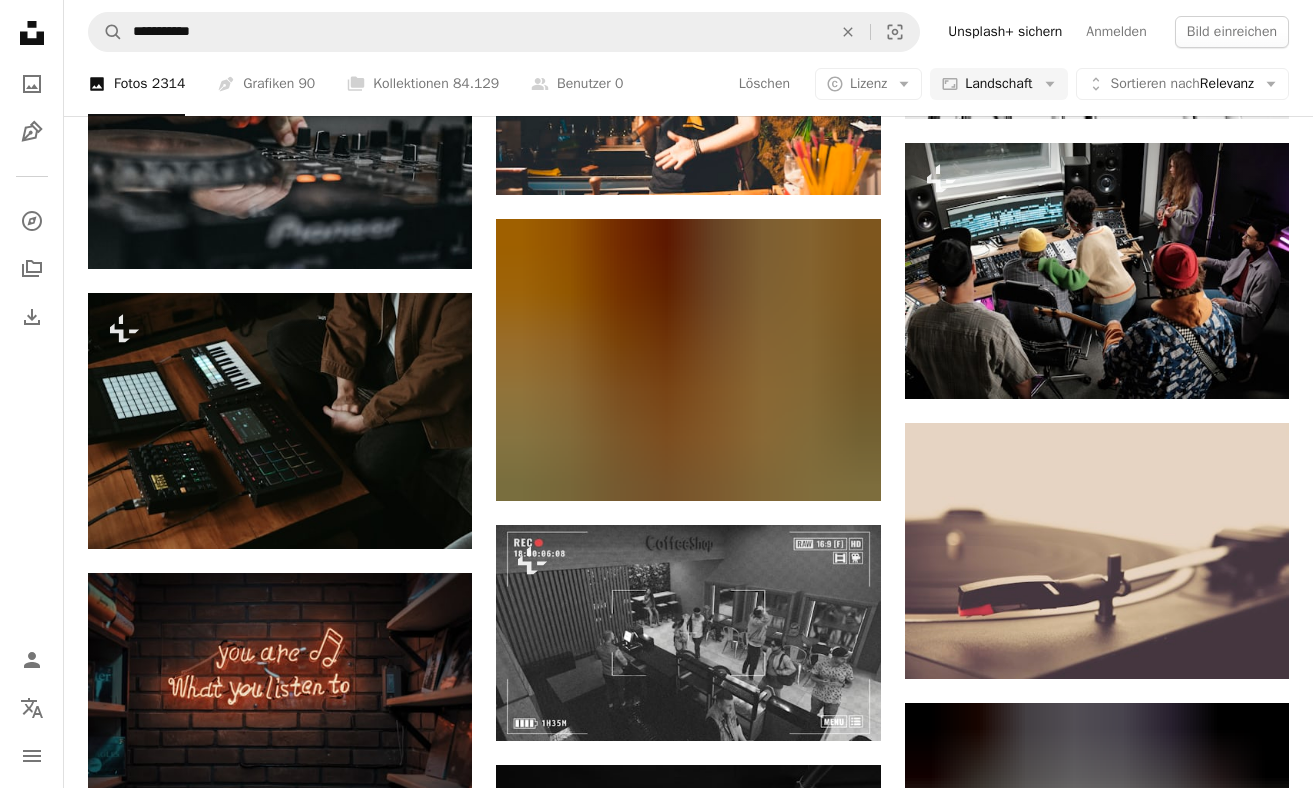 scroll, scrollTop: 8582, scrollLeft: 0, axis: vertical 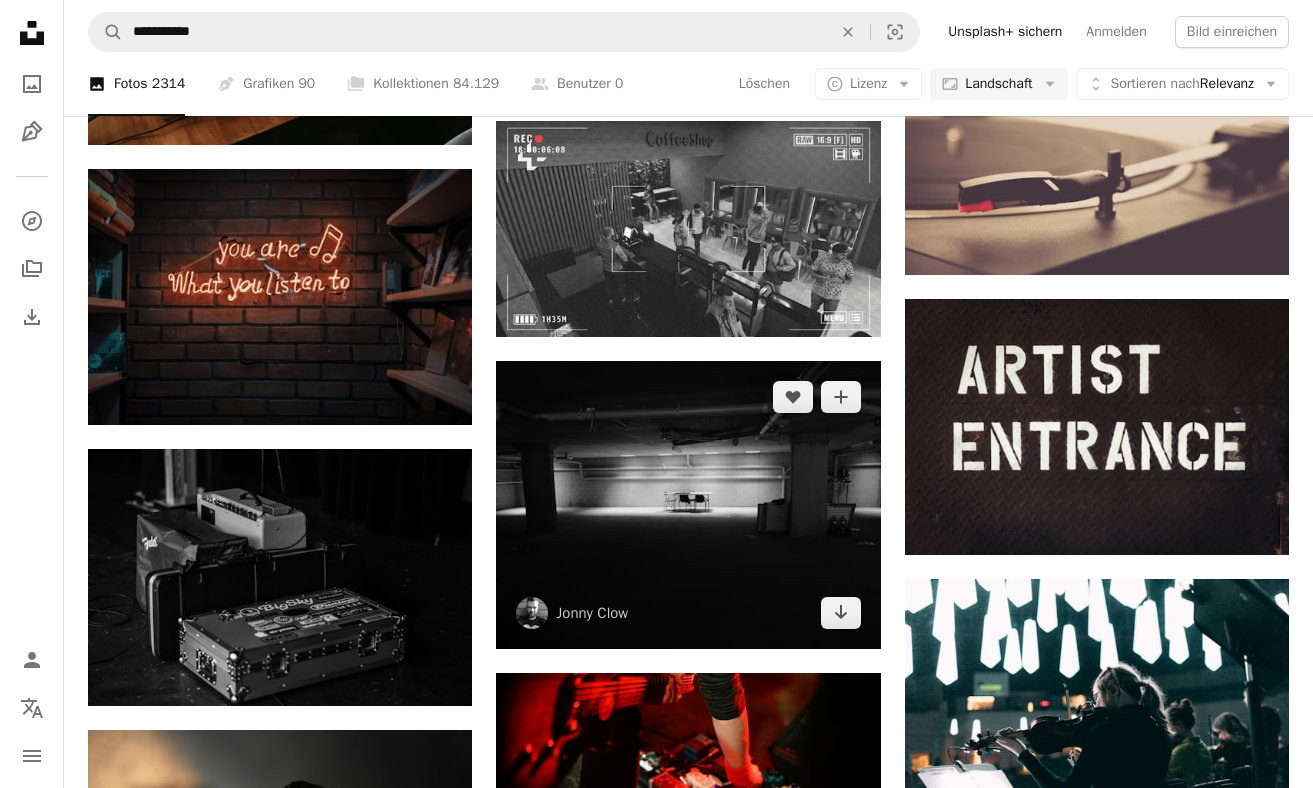 click at bounding box center (688, 505) 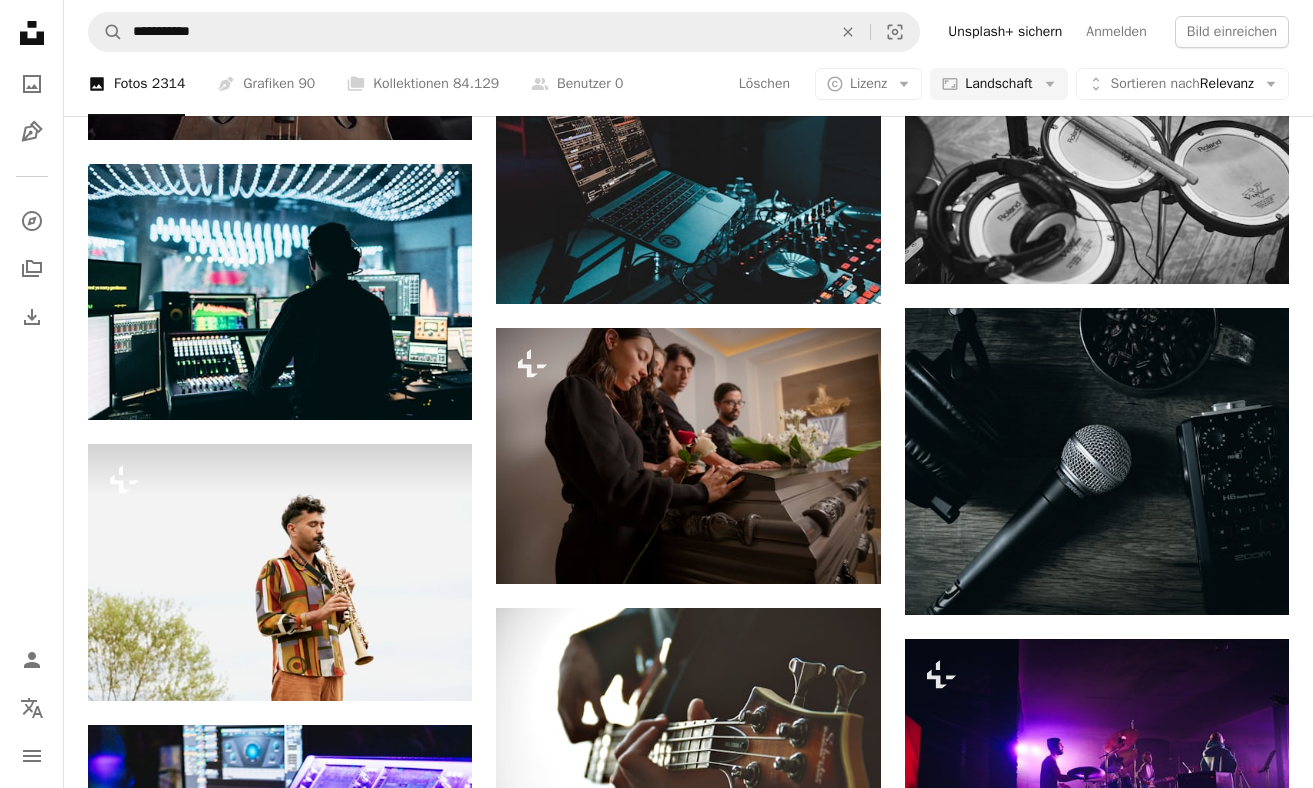 scroll, scrollTop: 10268, scrollLeft: 0, axis: vertical 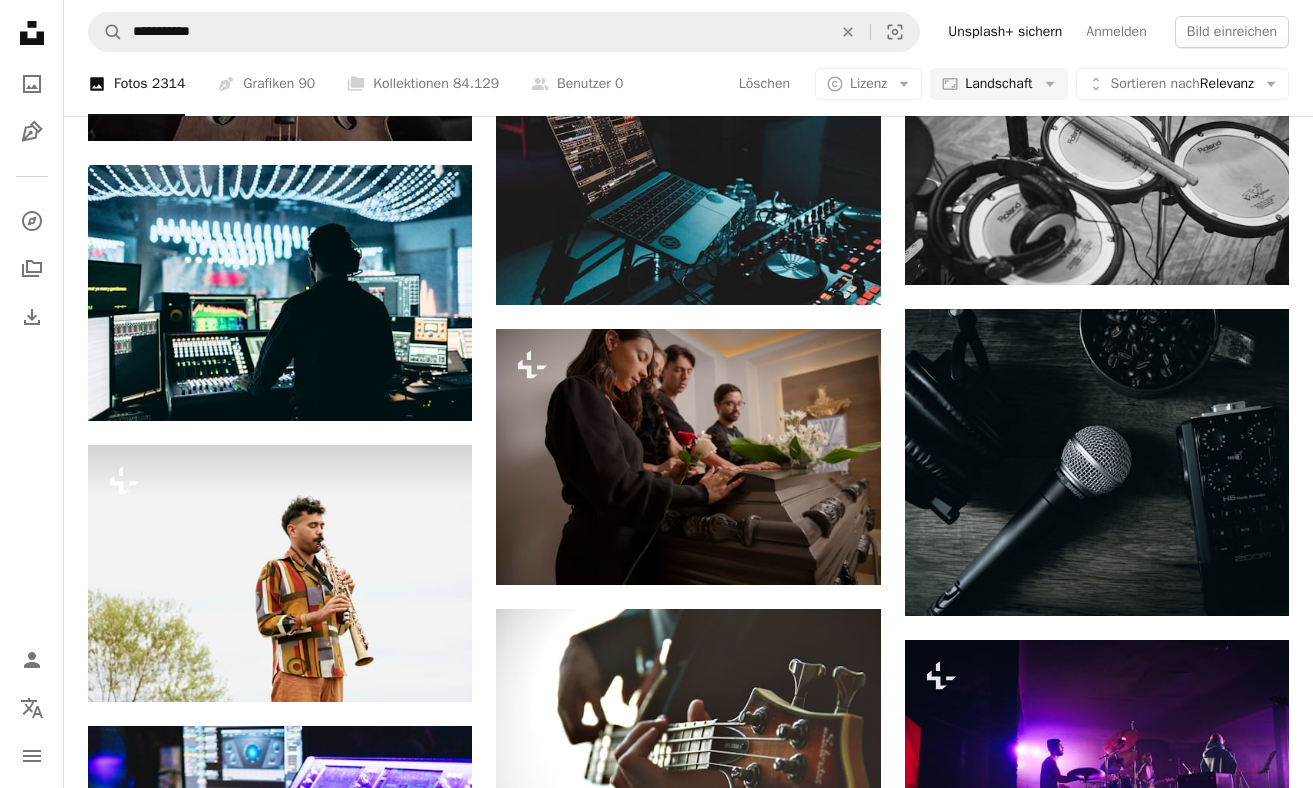 click at bounding box center (1097, 1329) 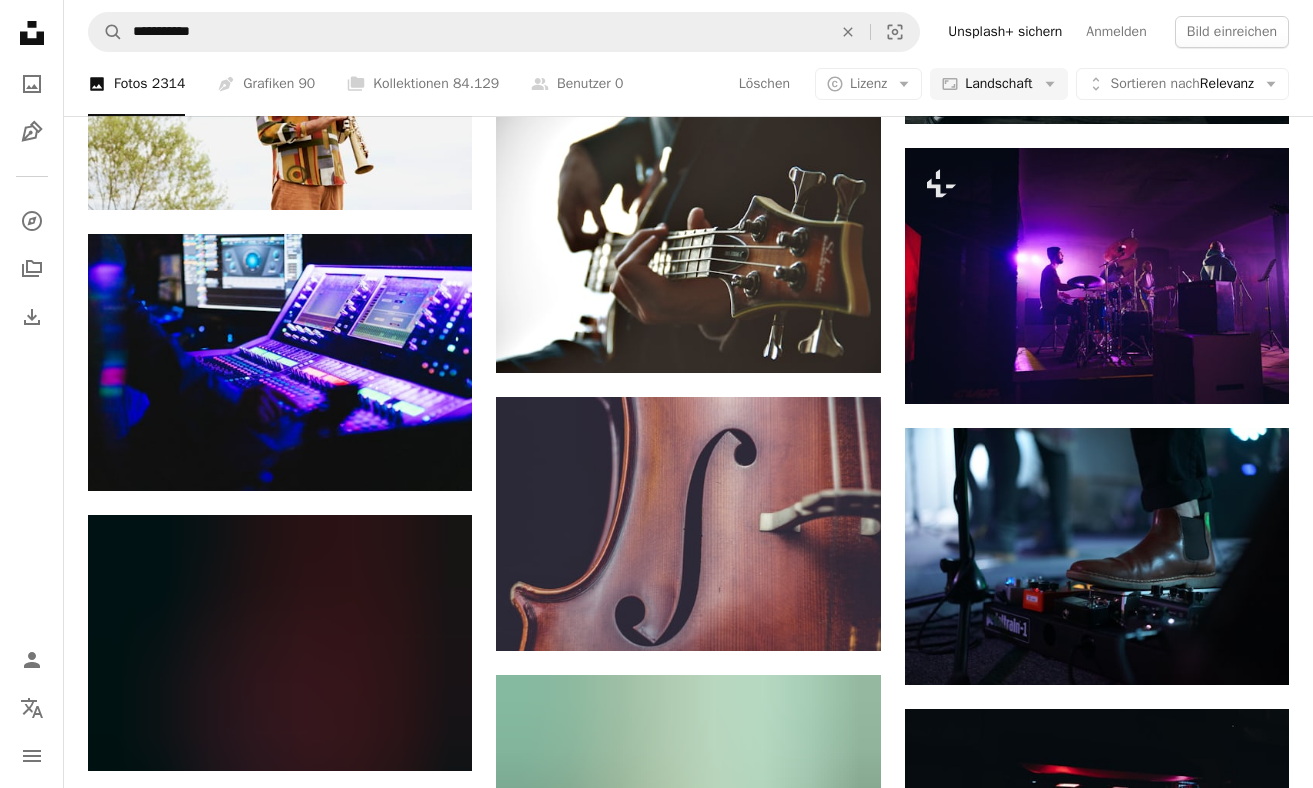 scroll, scrollTop: 10585, scrollLeft: 0, axis: vertical 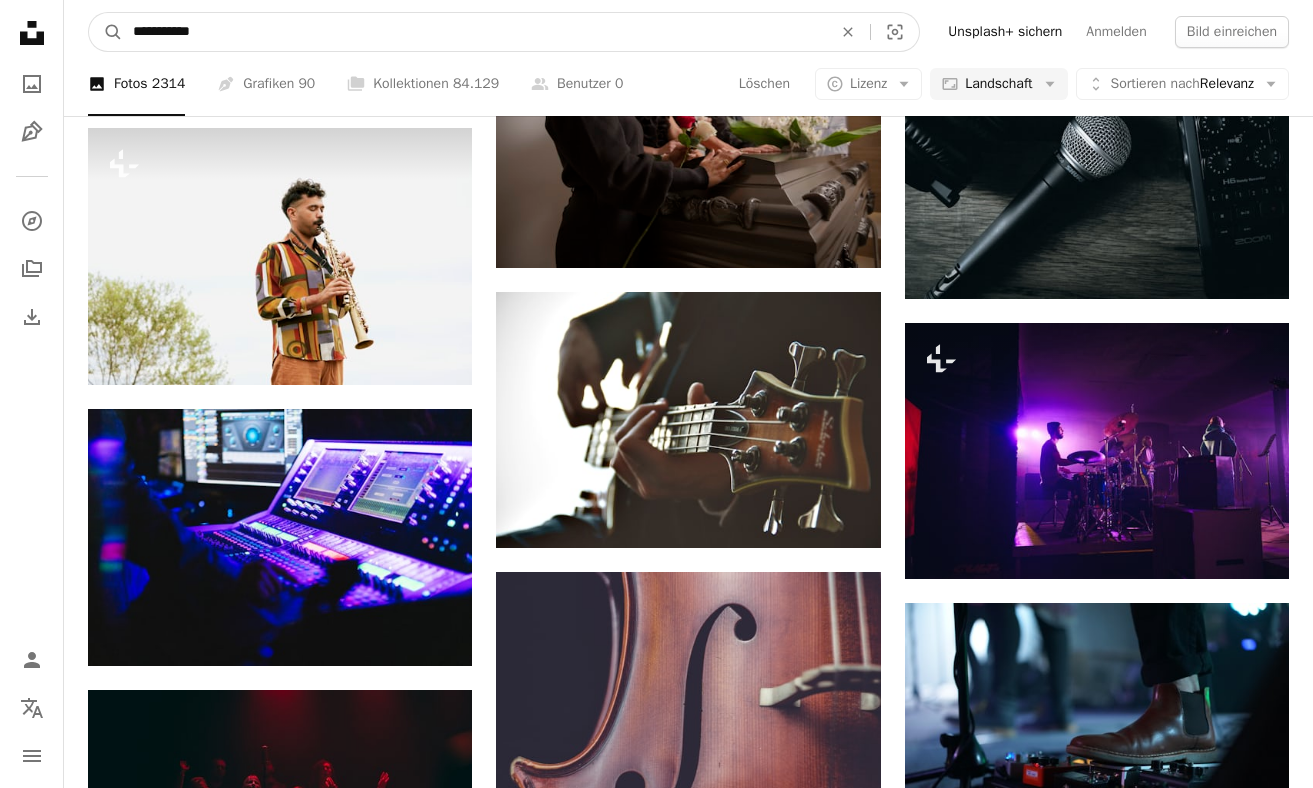 drag, startPoint x: 246, startPoint y: 40, endPoint x: -39, endPoint y: -15, distance: 290.2585 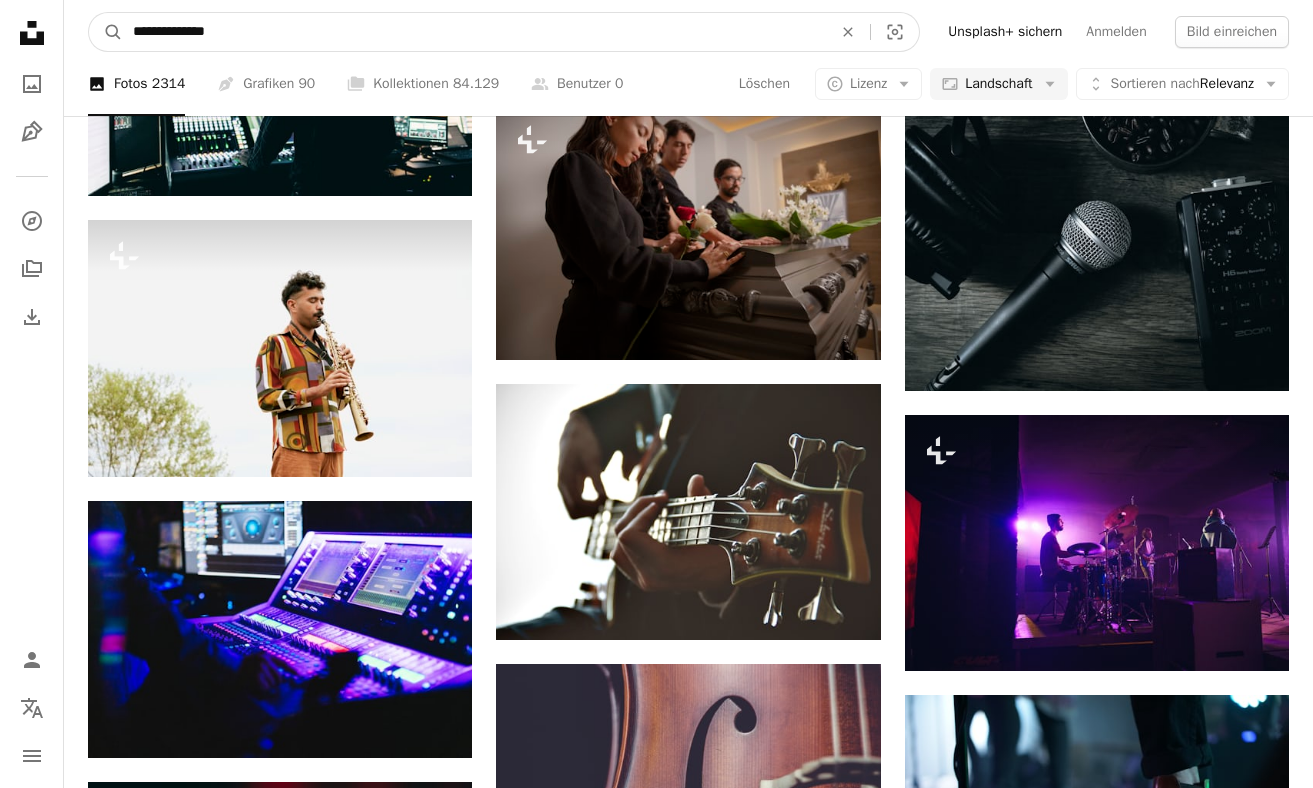 type on "**********" 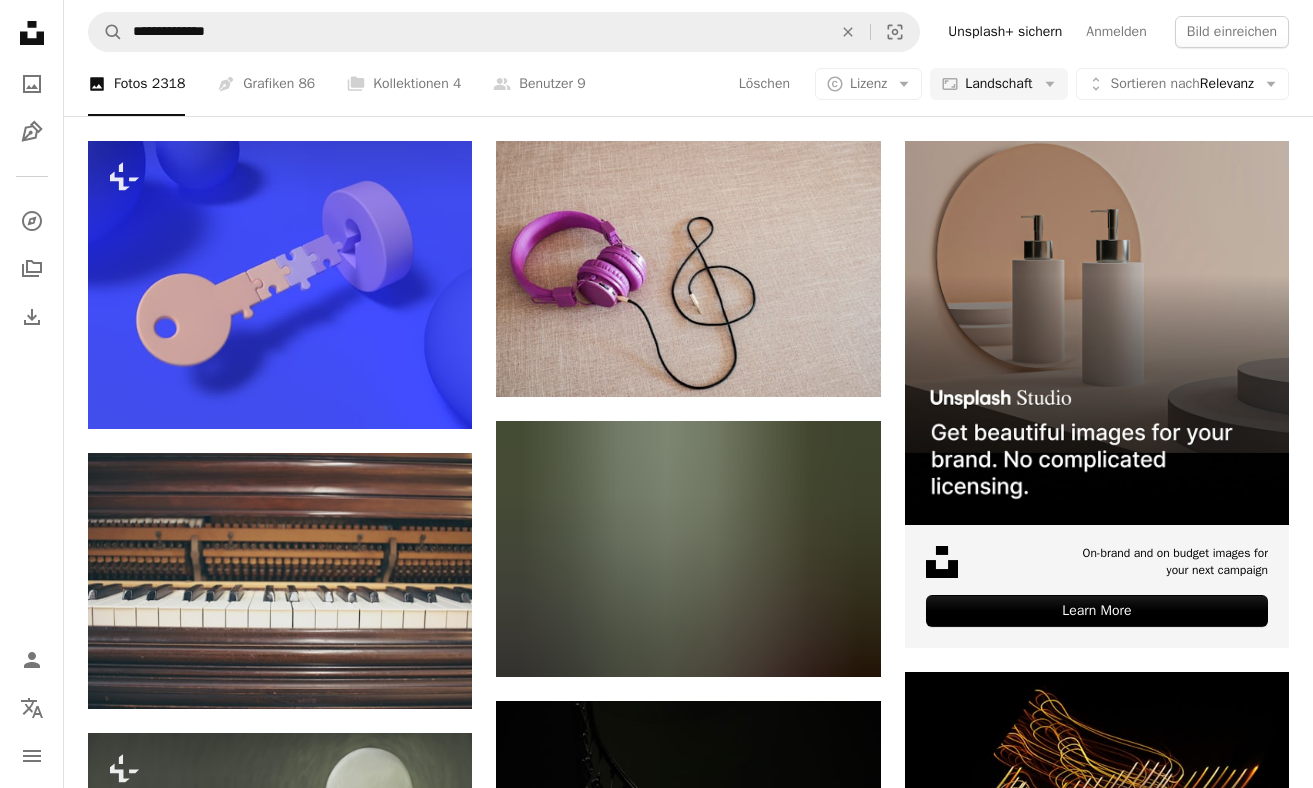 scroll, scrollTop: 135, scrollLeft: 0, axis: vertical 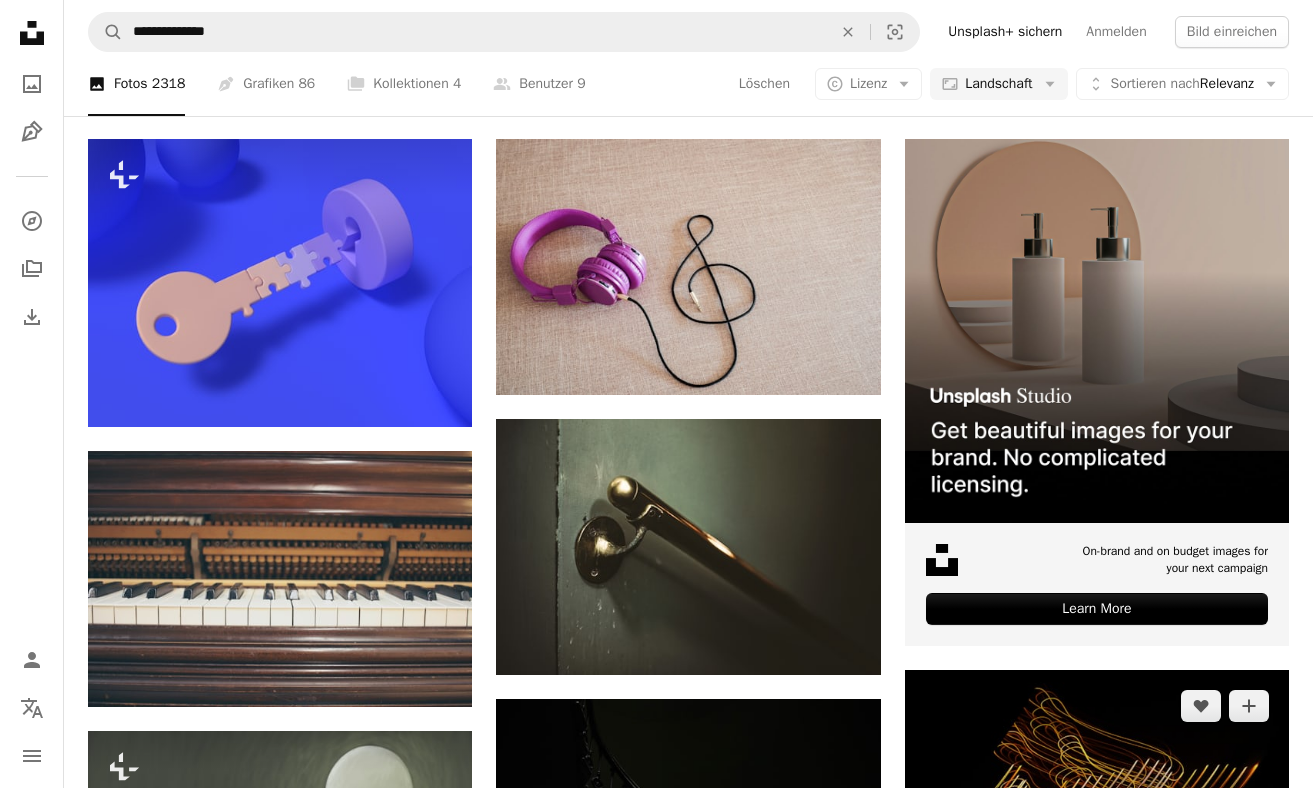 click at bounding box center [1097, 798] 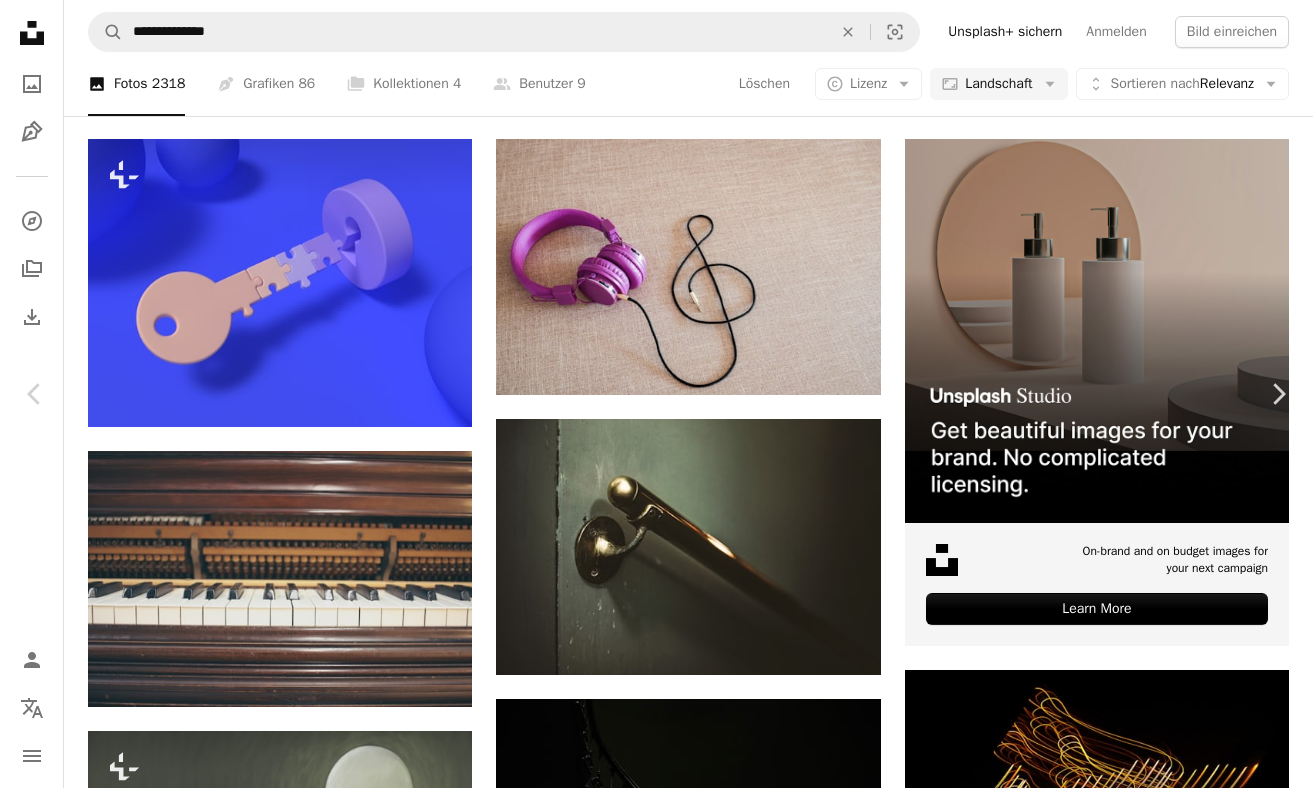 click on "Kostenlos herunterladen" at bounding box center (1082, 3446) 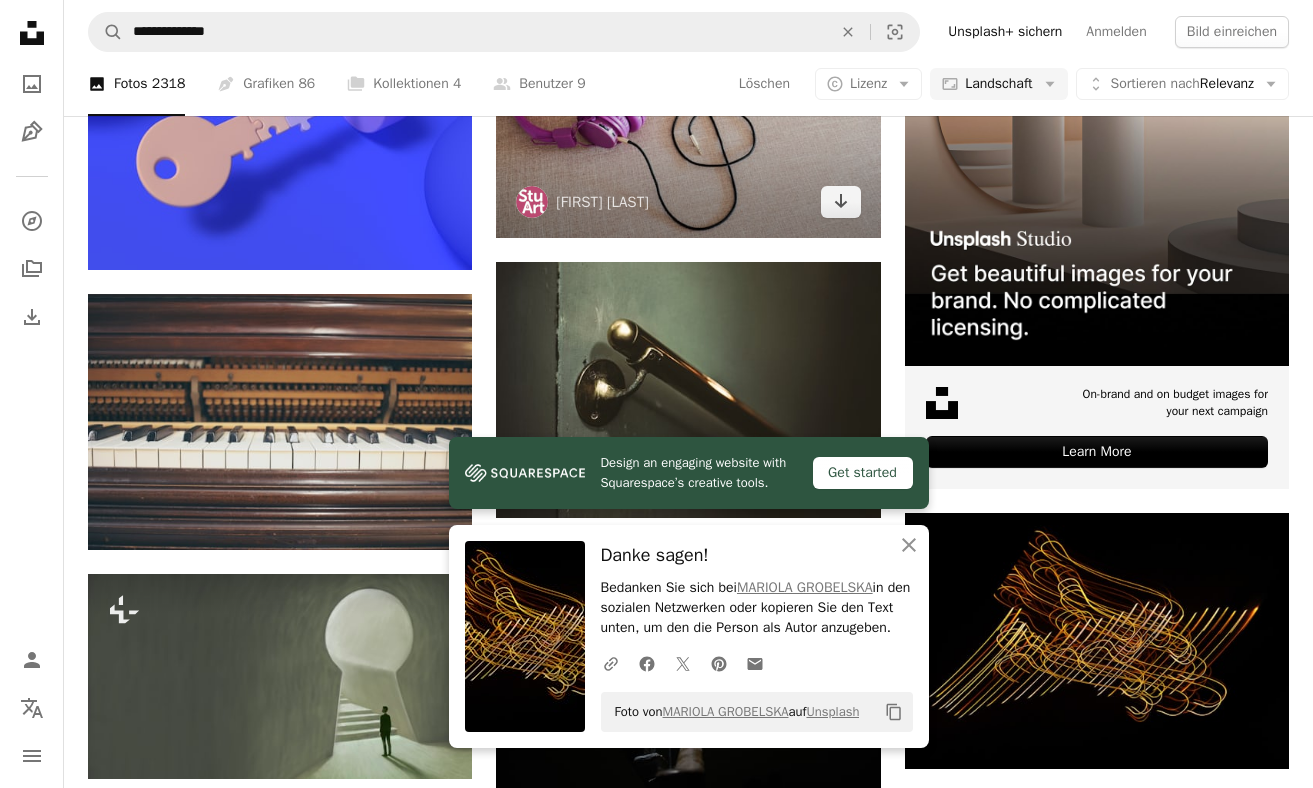 scroll, scrollTop: 293, scrollLeft: 0, axis: vertical 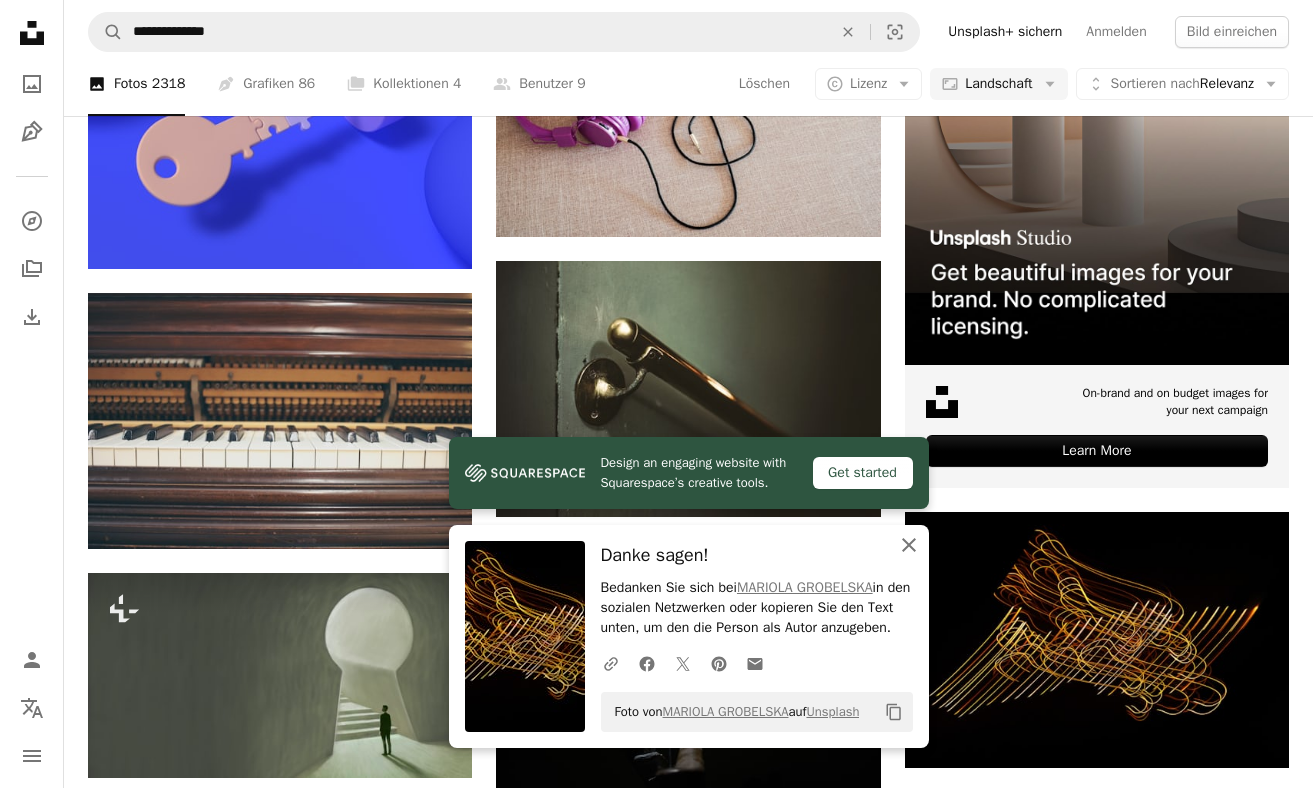 click on "An X shape" 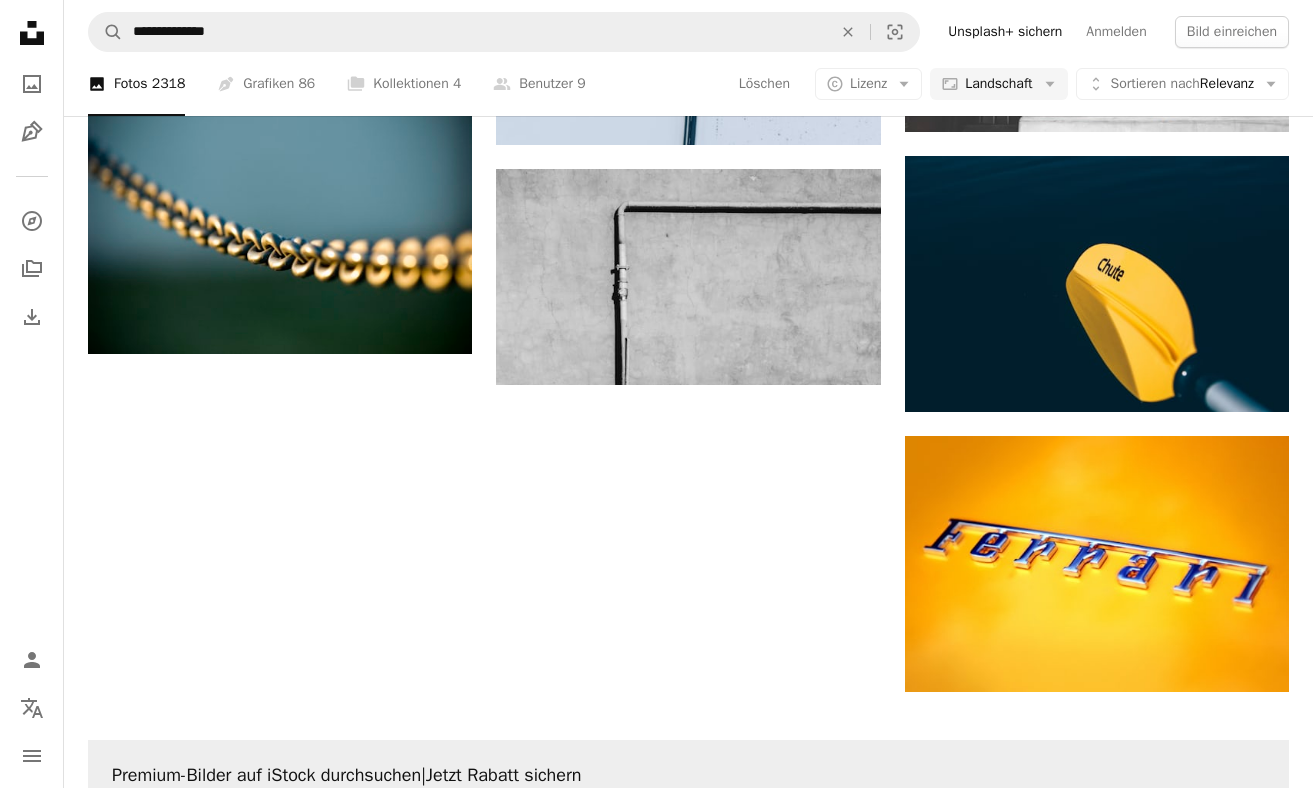scroll, scrollTop: 1836, scrollLeft: 0, axis: vertical 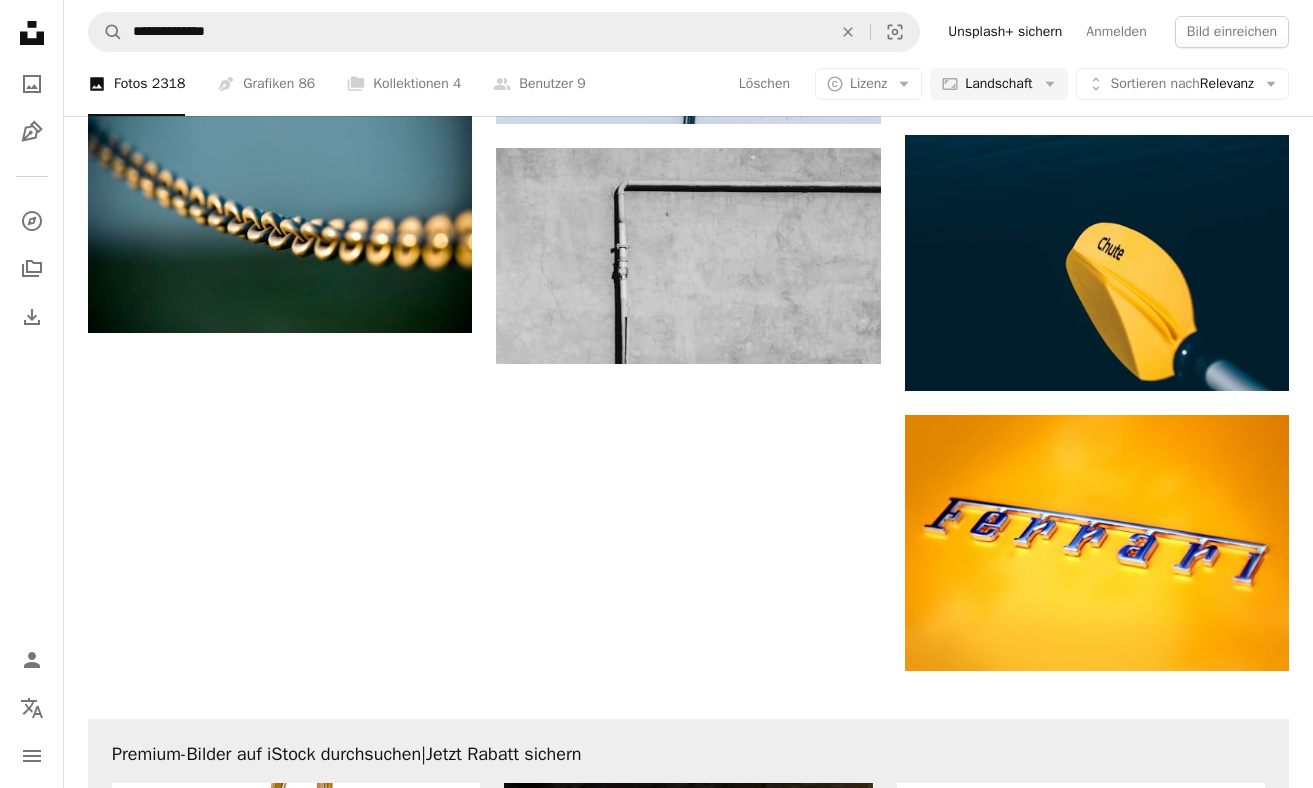 click on "Mehr laden" at bounding box center [688, 1434] 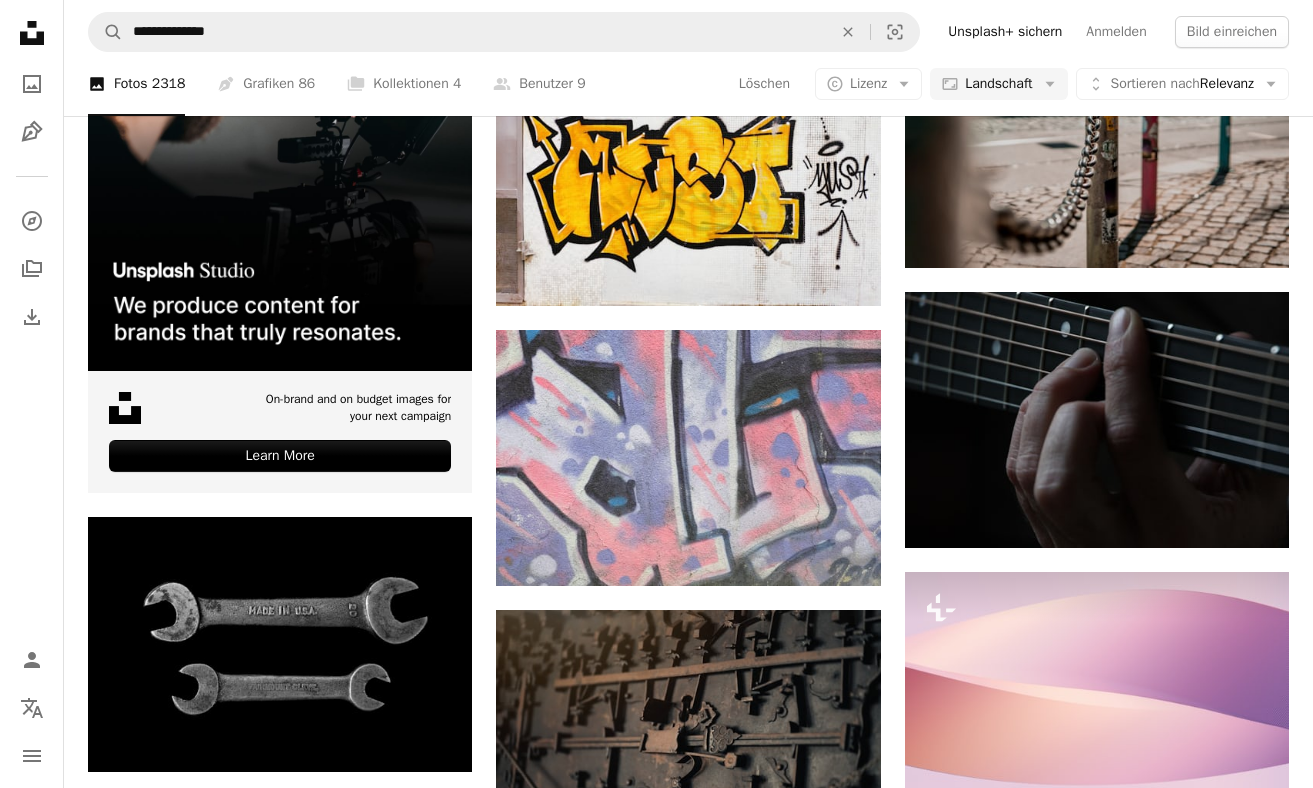 scroll, scrollTop: 3445, scrollLeft: 0, axis: vertical 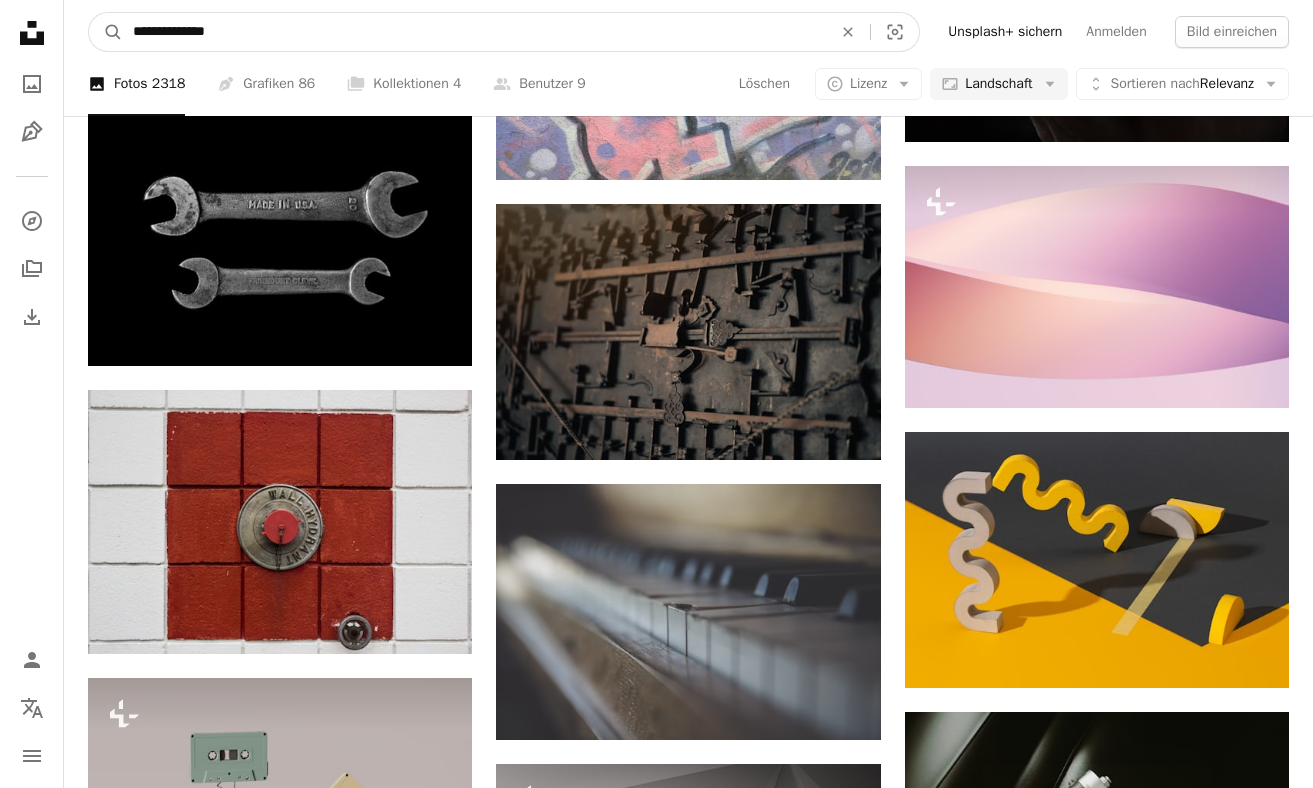 drag, startPoint x: 170, startPoint y: 31, endPoint x: 84, endPoint y: 26, distance: 86.145226 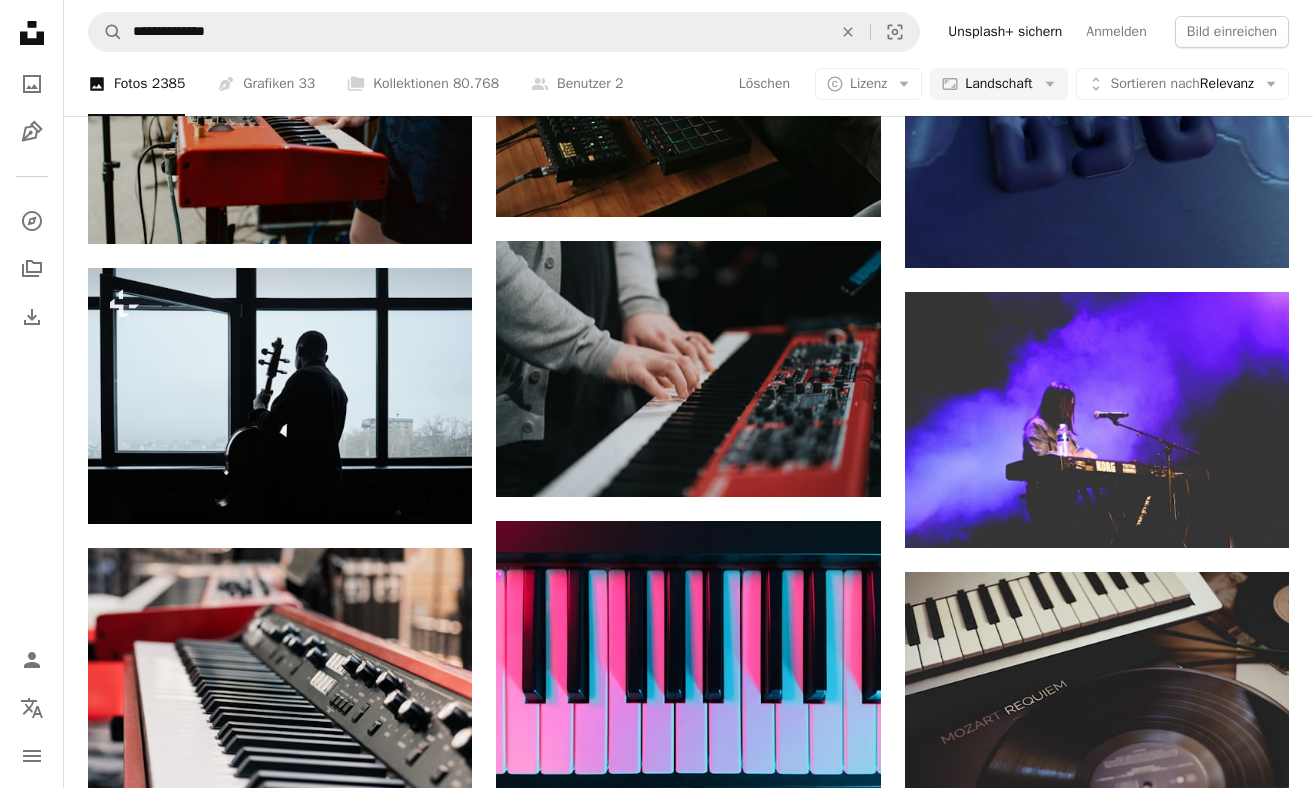 scroll, scrollTop: 1829, scrollLeft: 0, axis: vertical 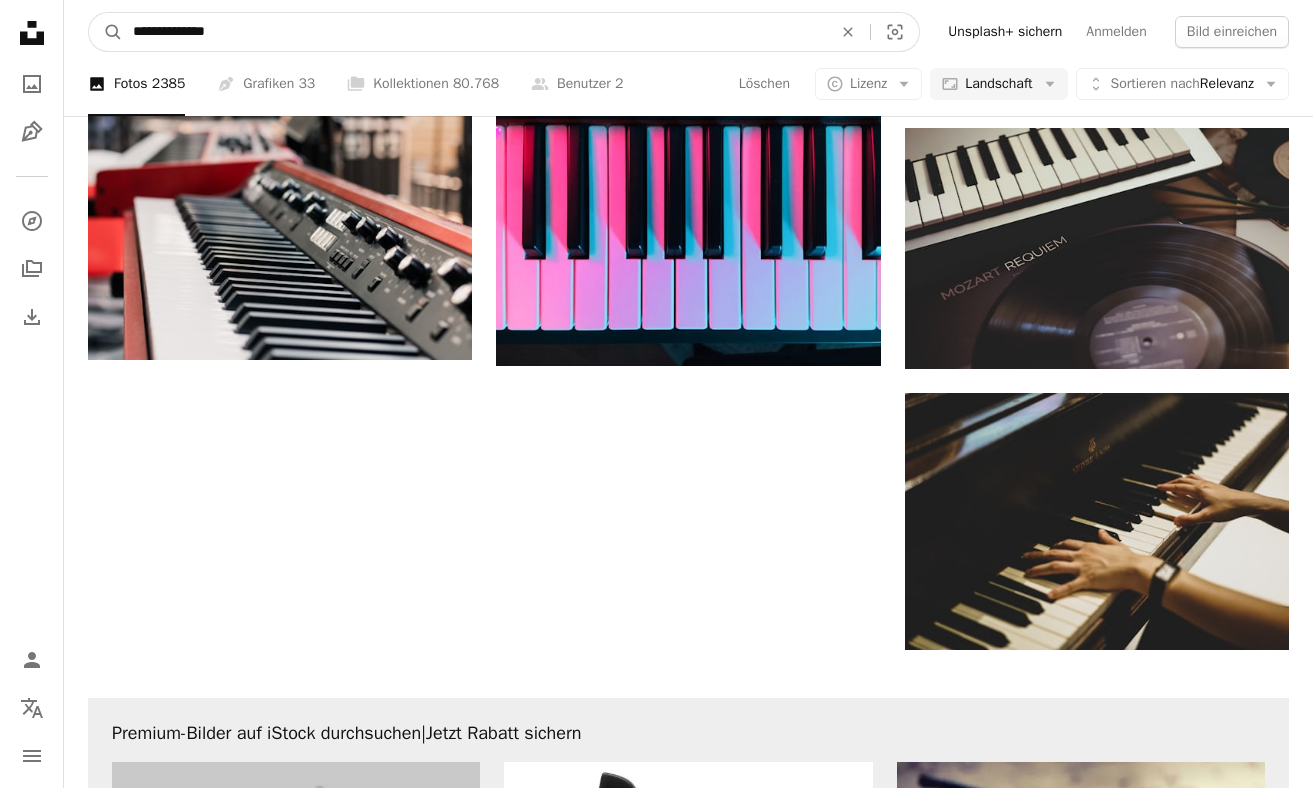 click on "**********" at bounding box center [474, 32] 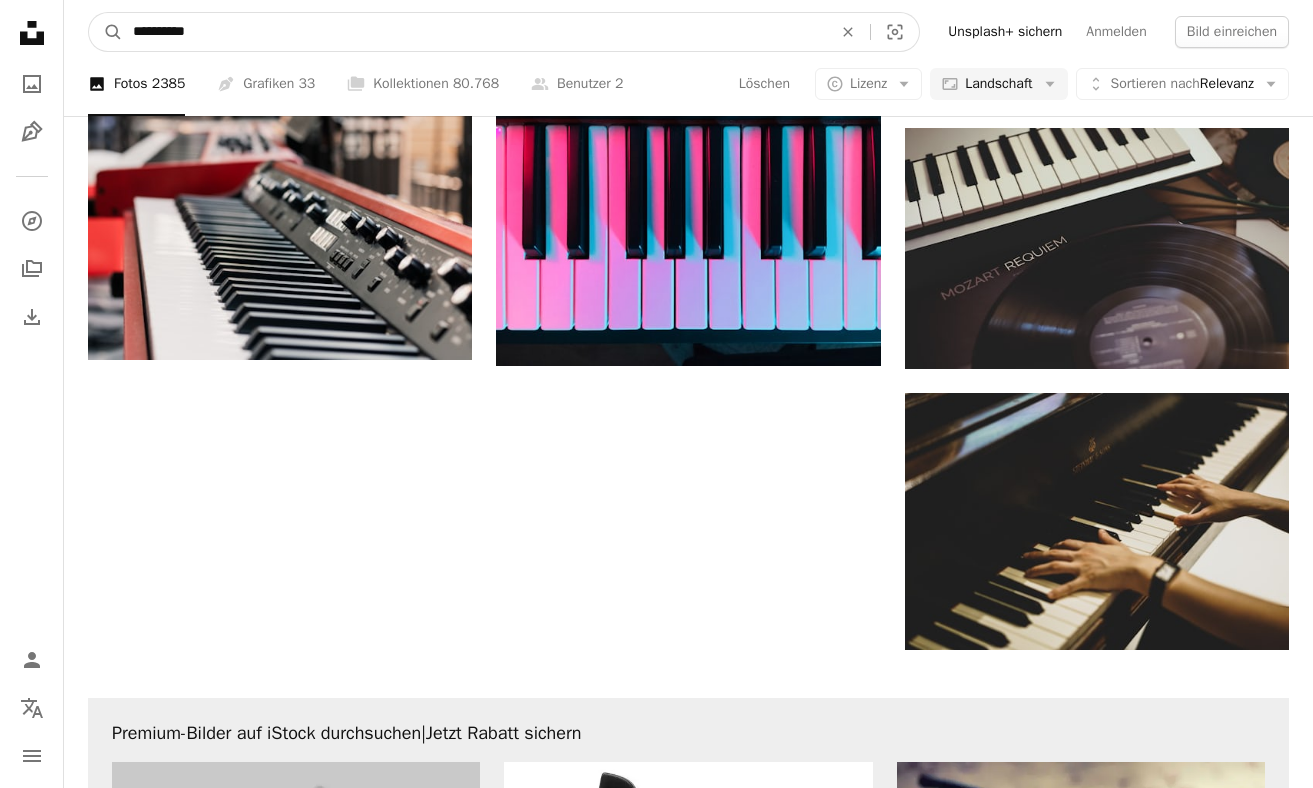 type on "**********" 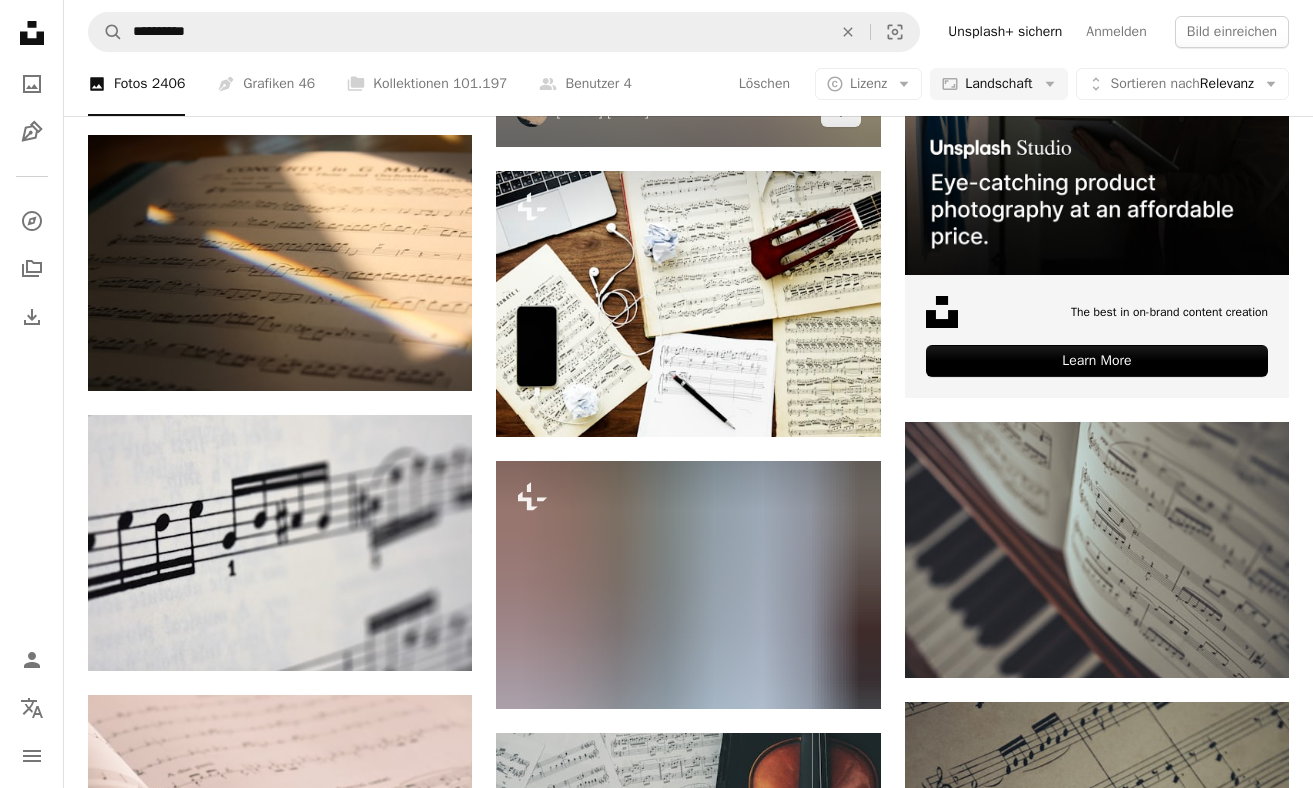 scroll, scrollTop: 377, scrollLeft: 0, axis: vertical 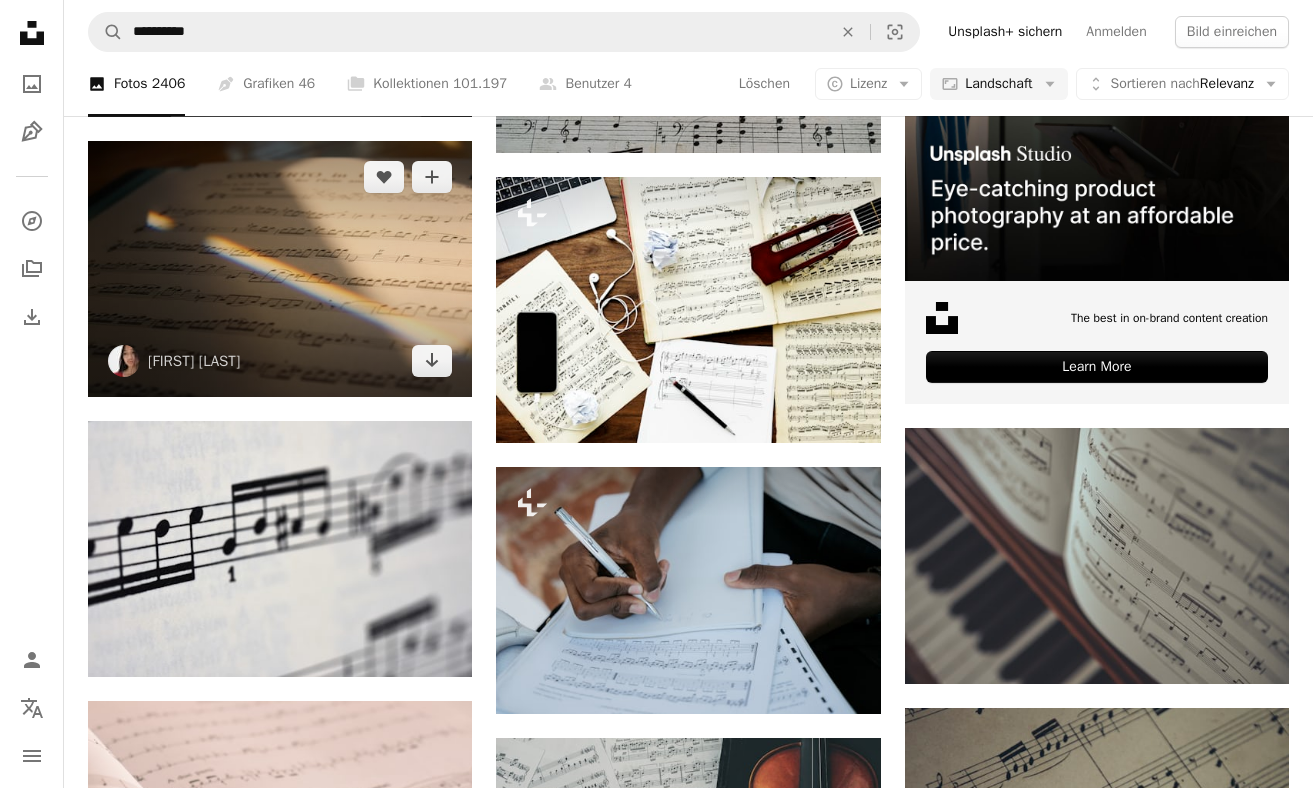 click at bounding box center (280, 269) 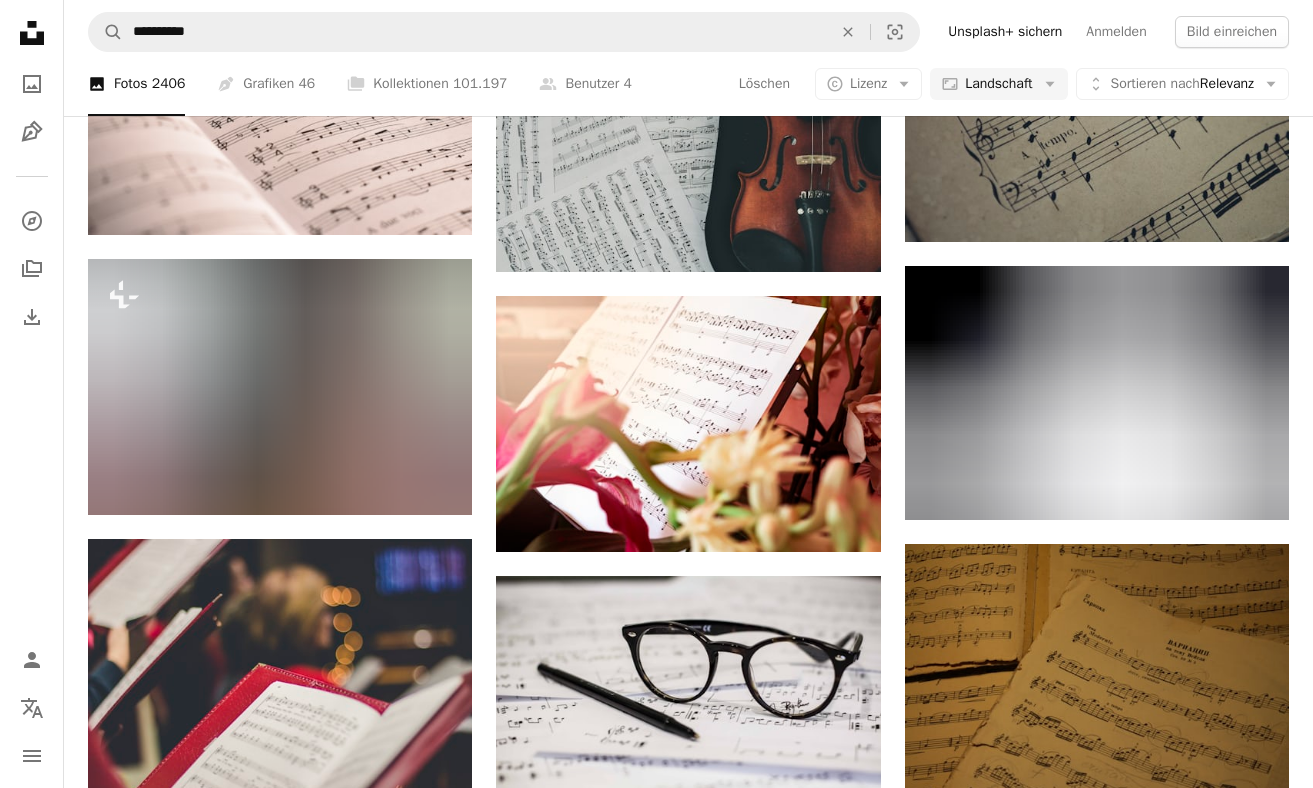 scroll, scrollTop: 1227, scrollLeft: 0, axis: vertical 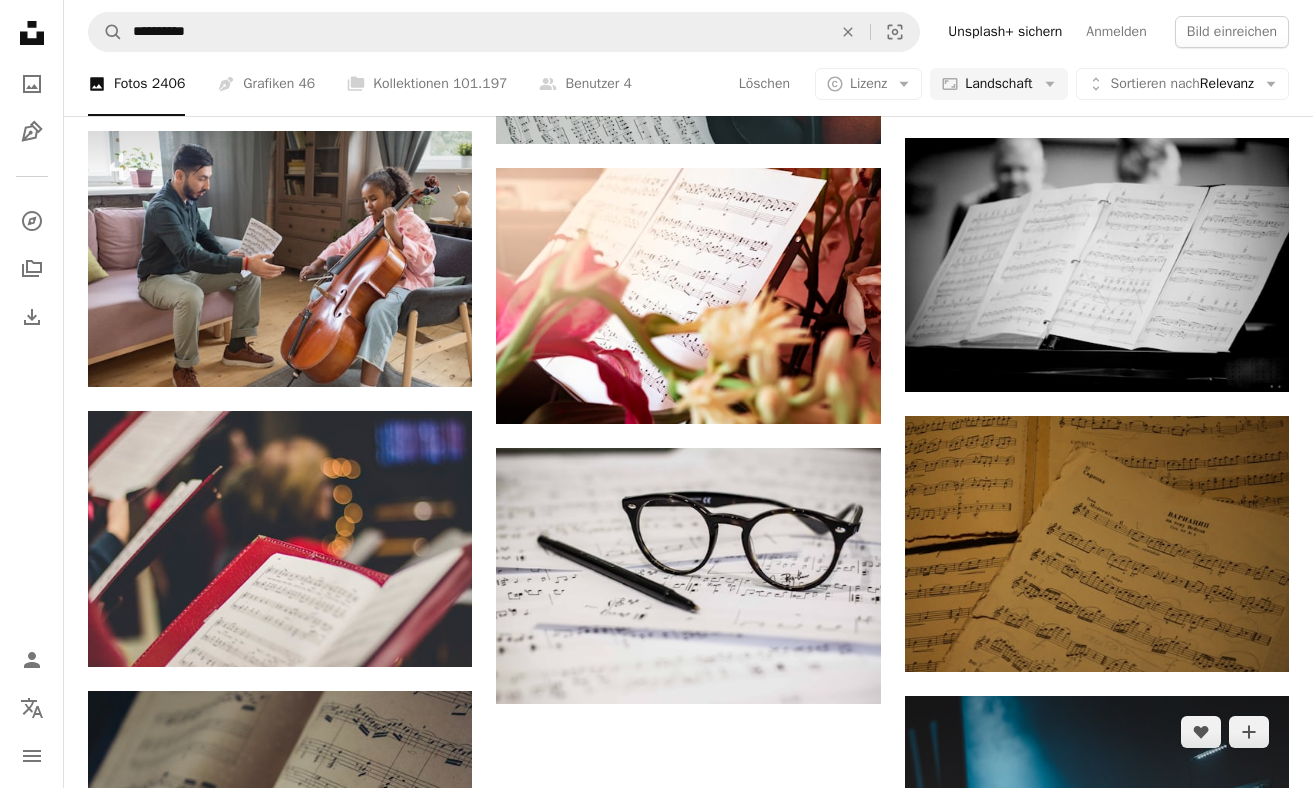 click at bounding box center (1097, 824) 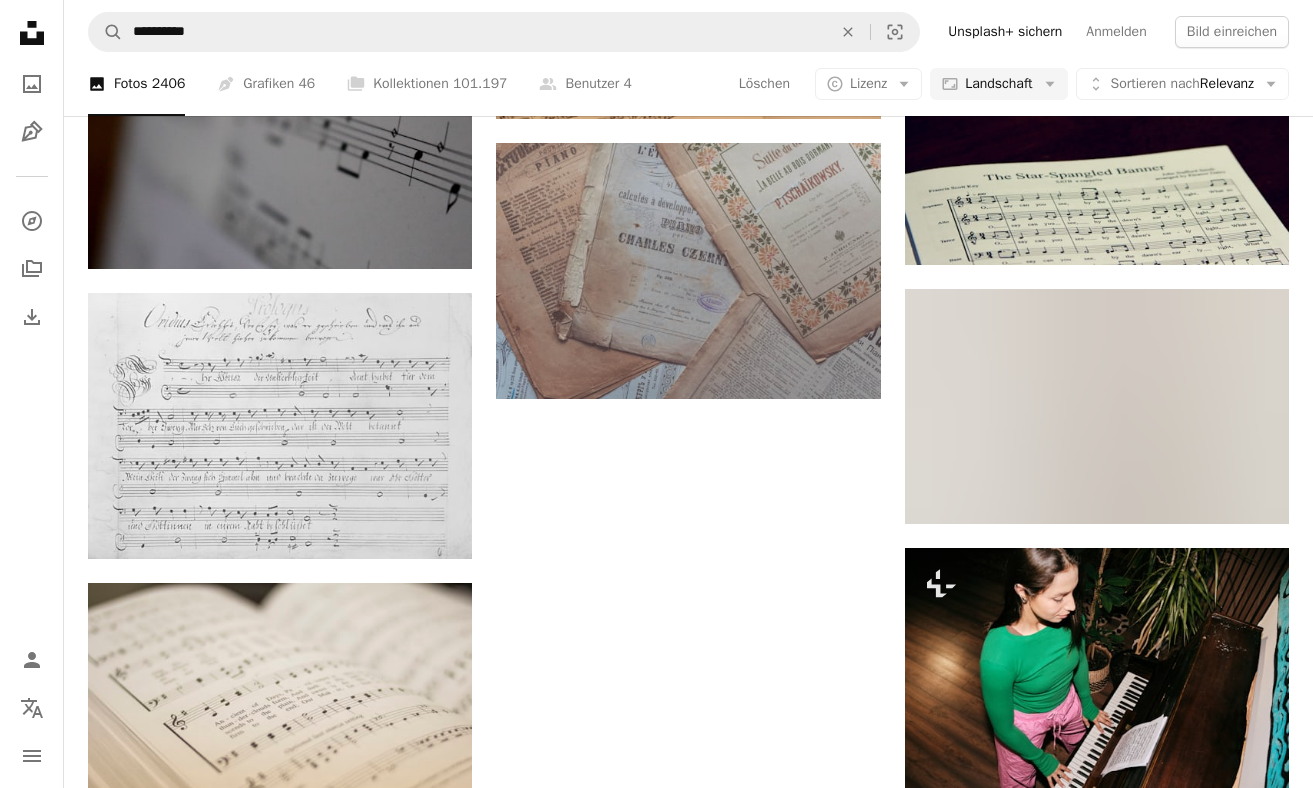 scroll, scrollTop: 3704, scrollLeft: 0, axis: vertical 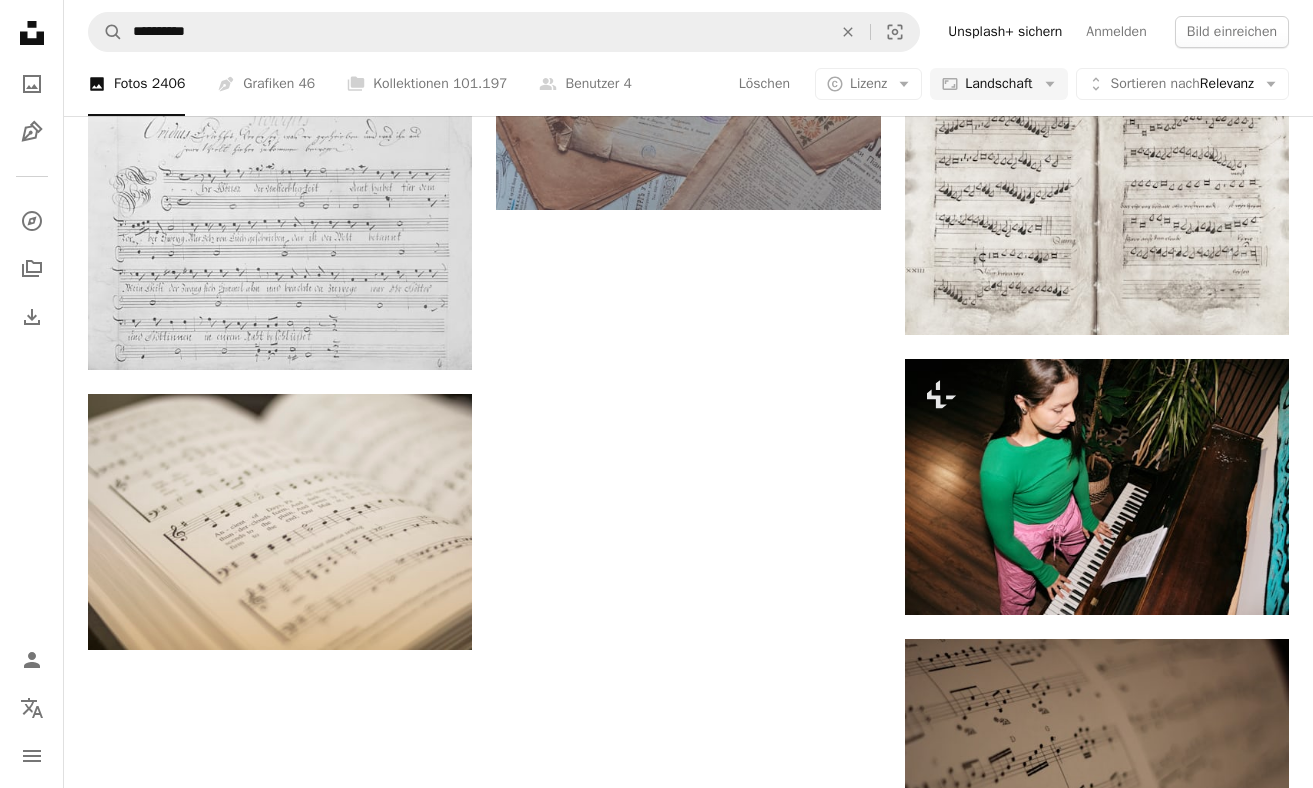 click on "Mehr laden" at bounding box center (688, 1658) 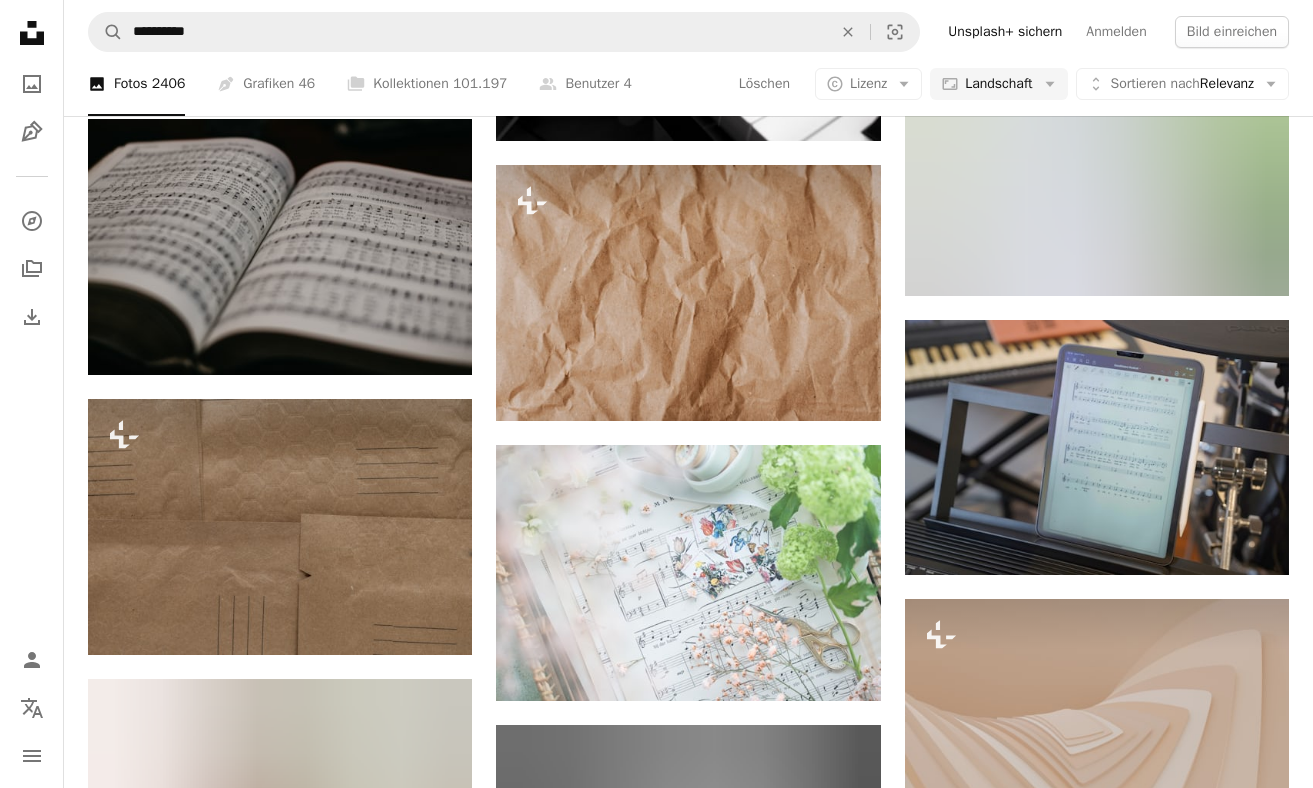 scroll, scrollTop: 8735, scrollLeft: 0, axis: vertical 